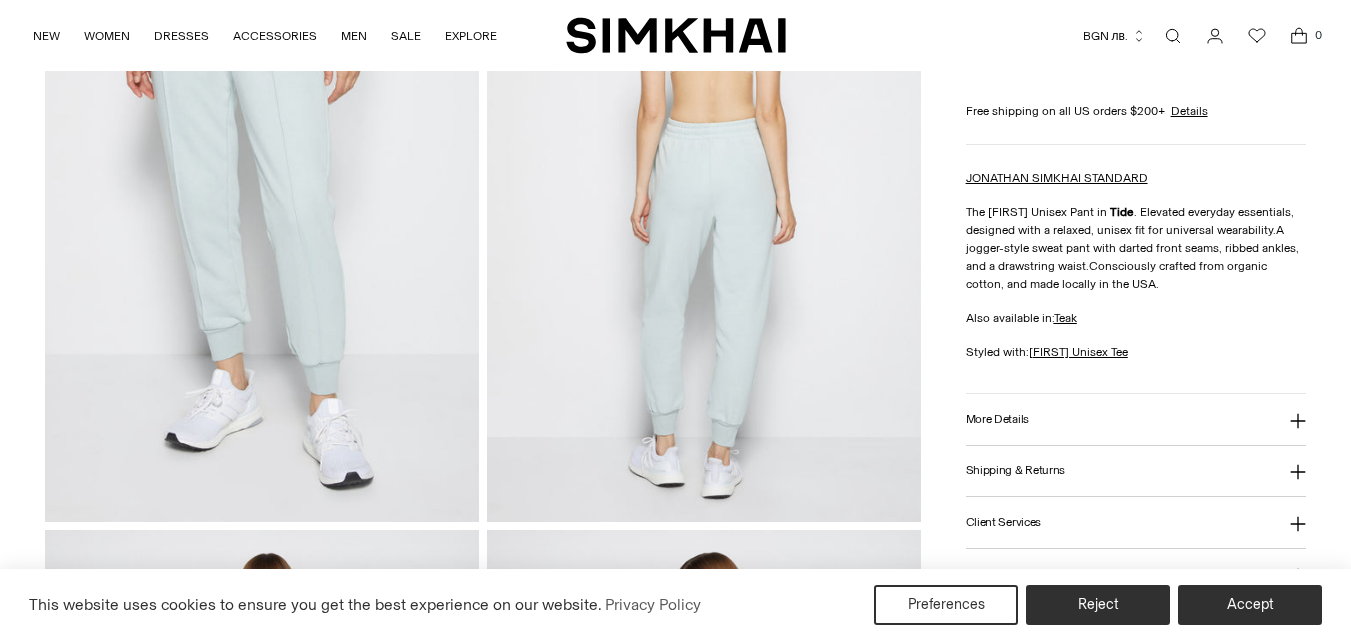 scroll, scrollTop: 1500, scrollLeft: 0, axis: vertical 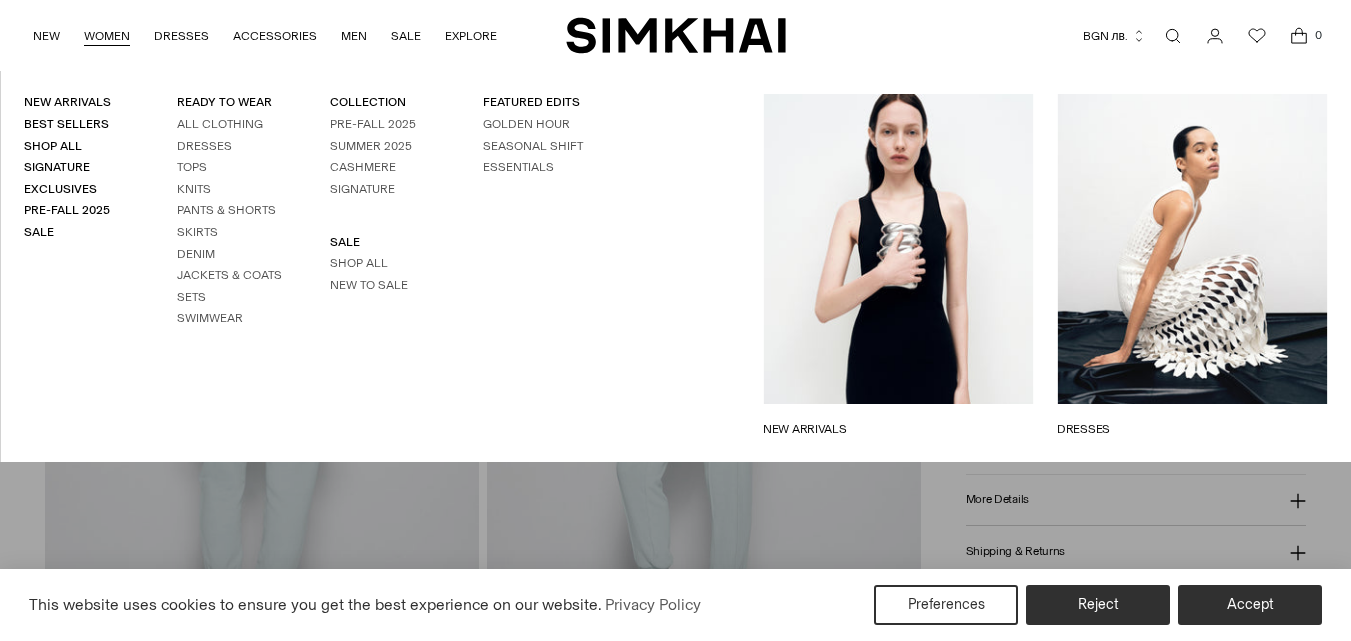 click on "WOMEN" at bounding box center (107, 36) 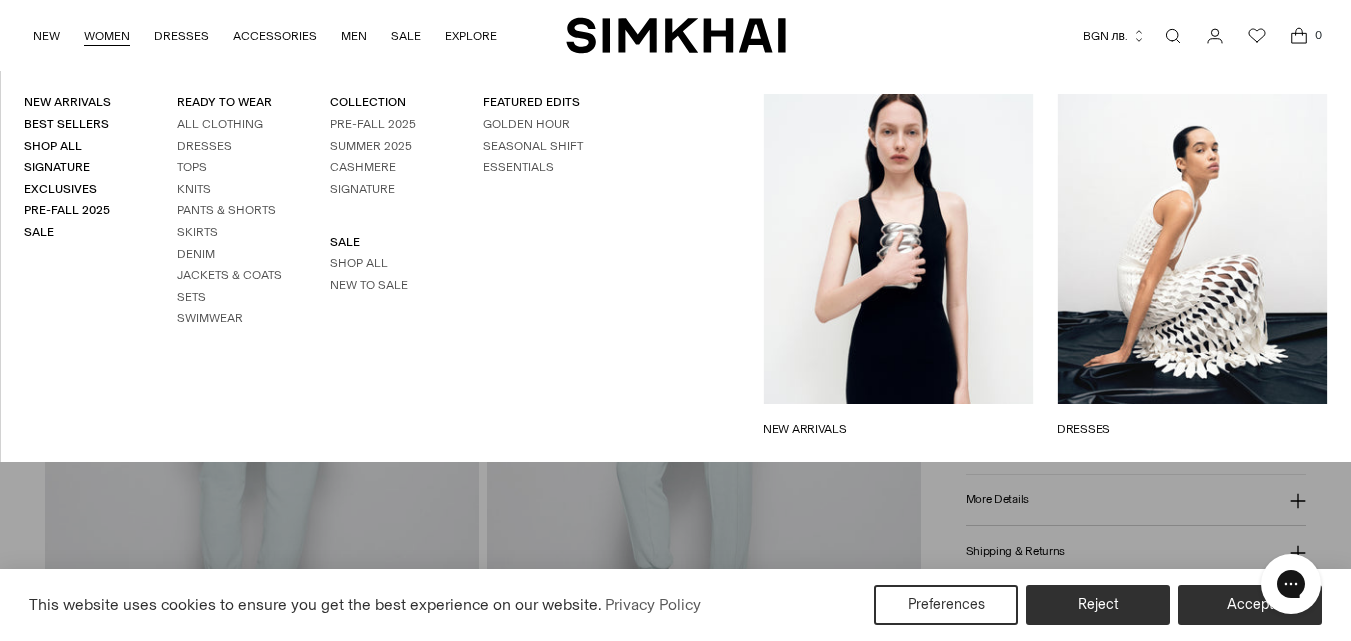 scroll, scrollTop: 0, scrollLeft: 0, axis: both 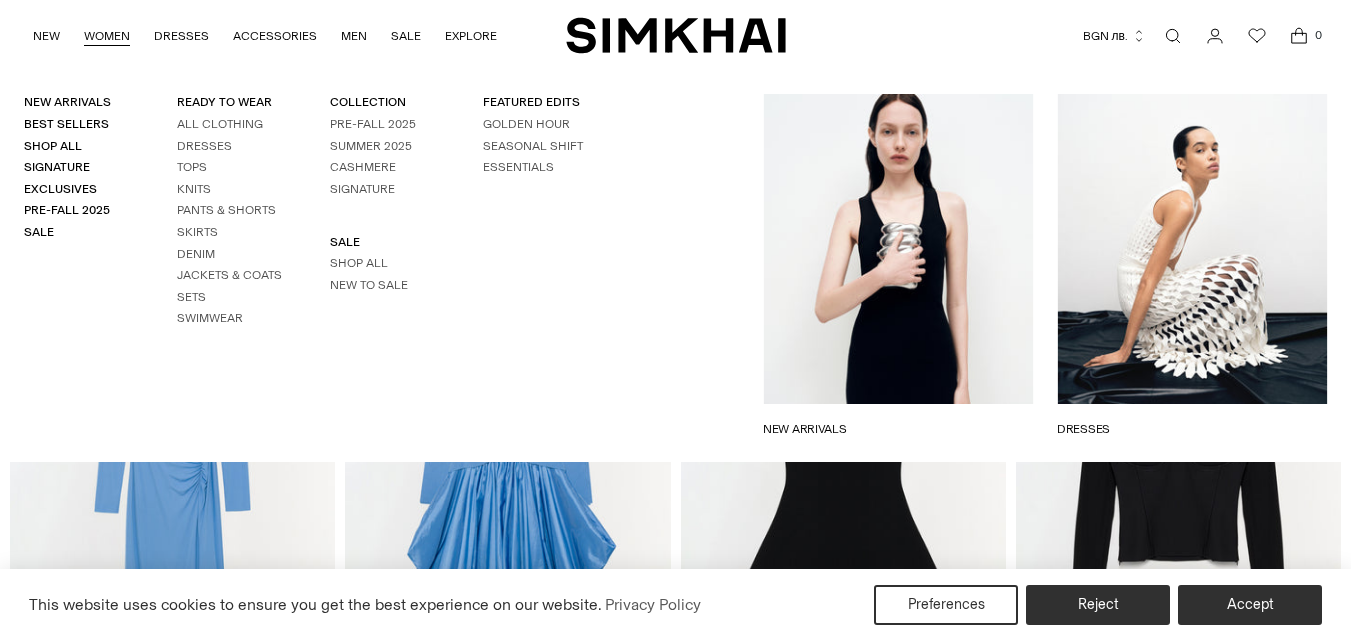 click on "WOMEN" at bounding box center [107, 36] 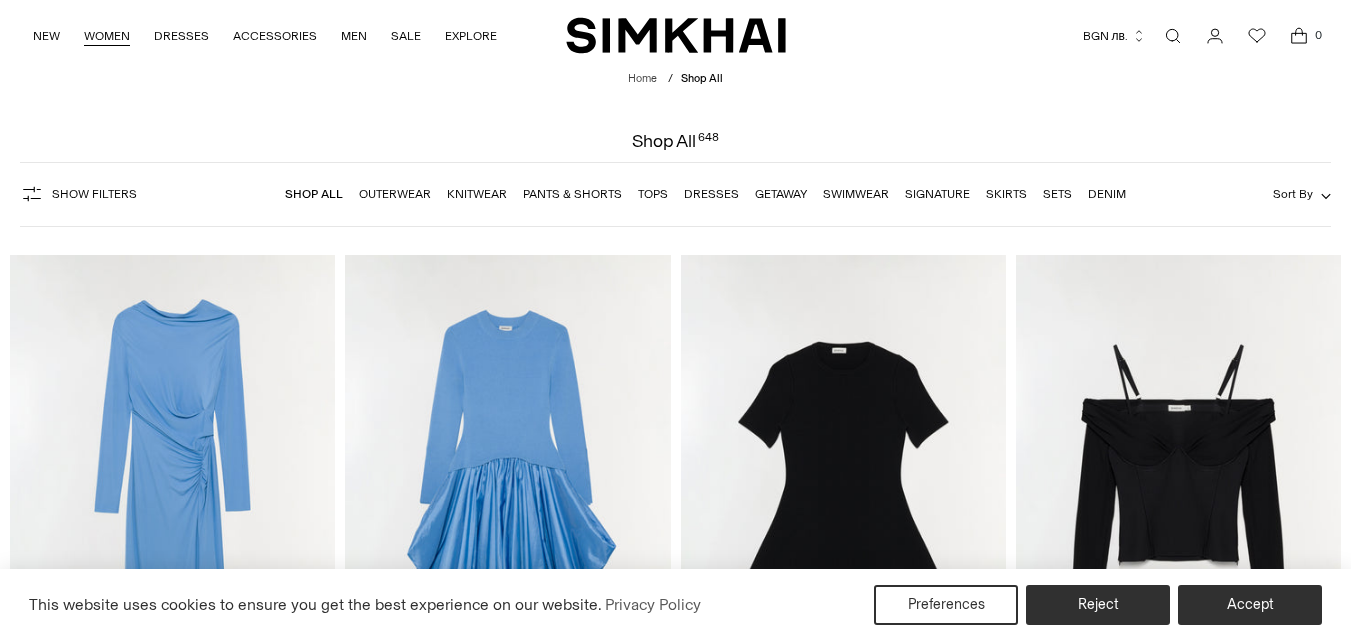 scroll, scrollTop: 0, scrollLeft: 0, axis: both 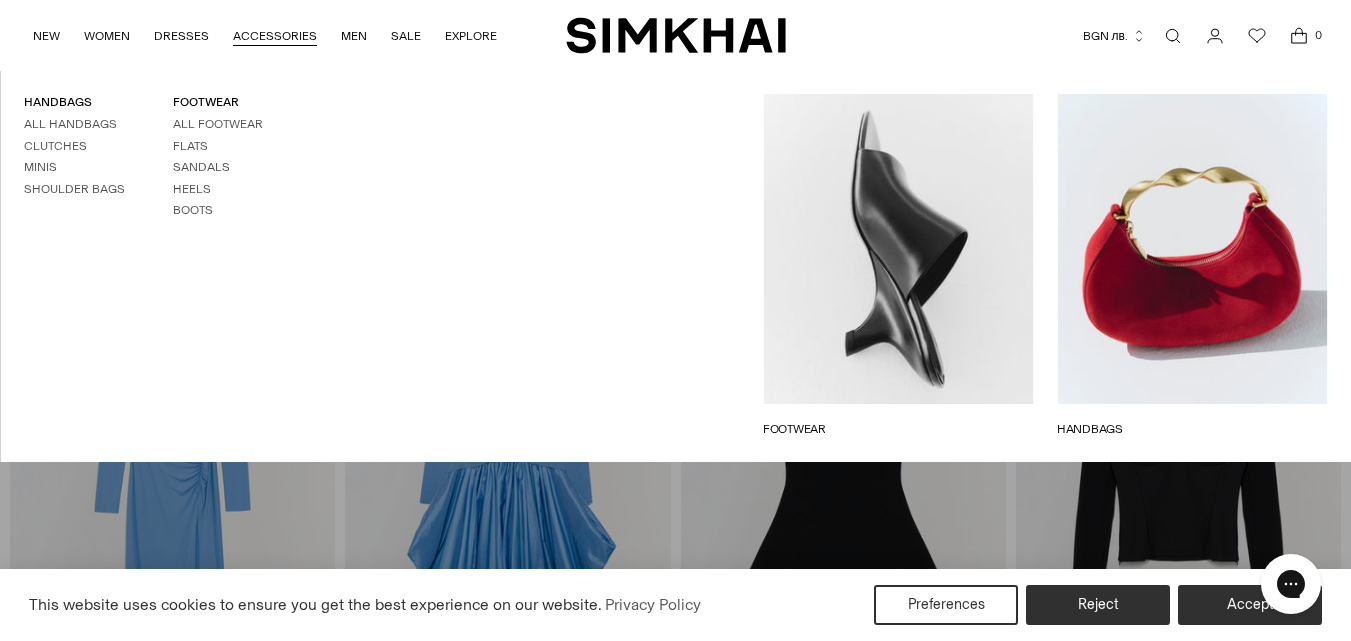 click at bounding box center (1173, 36) 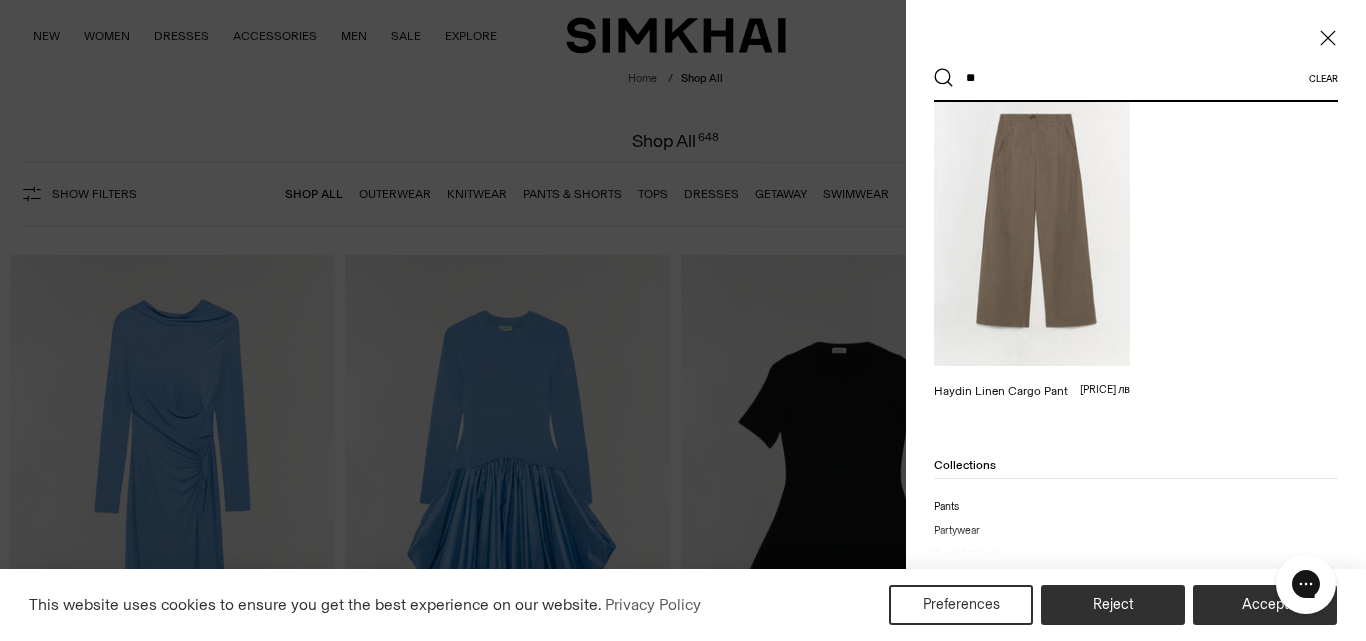 scroll, scrollTop: 734, scrollLeft: 0, axis: vertical 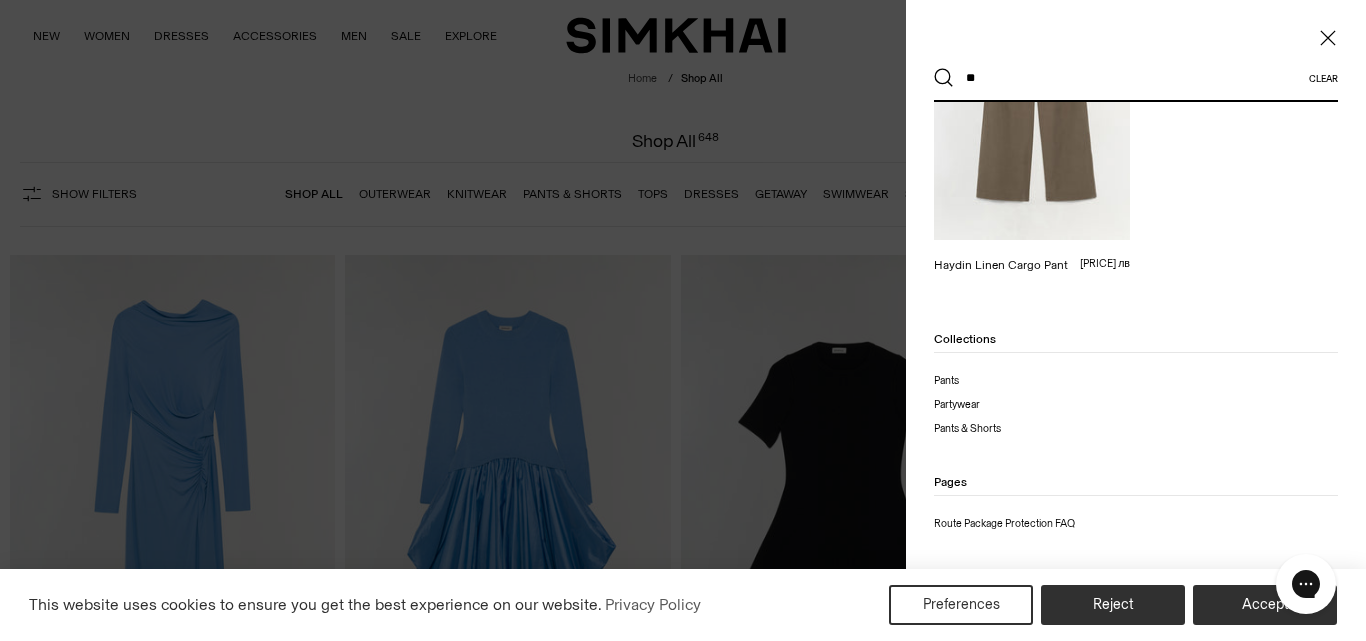click on "**" at bounding box center [1131, 78] 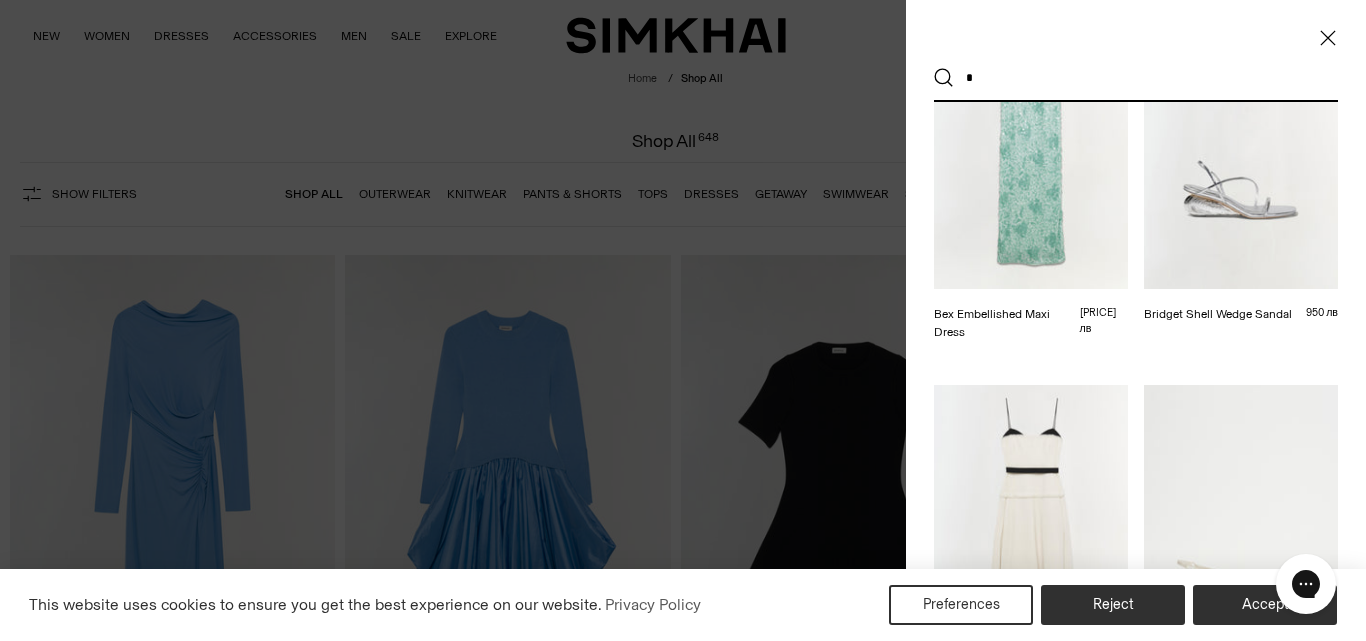 scroll, scrollTop: 0, scrollLeft: 0, axis: both 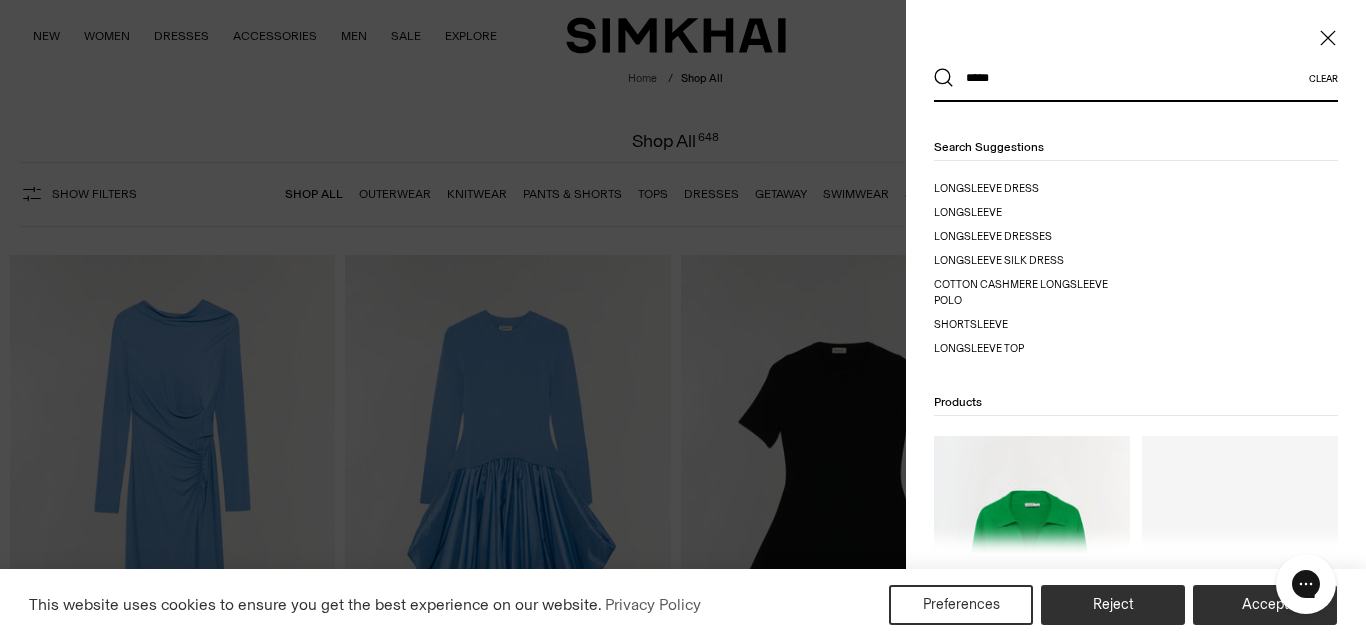 type on "*****" 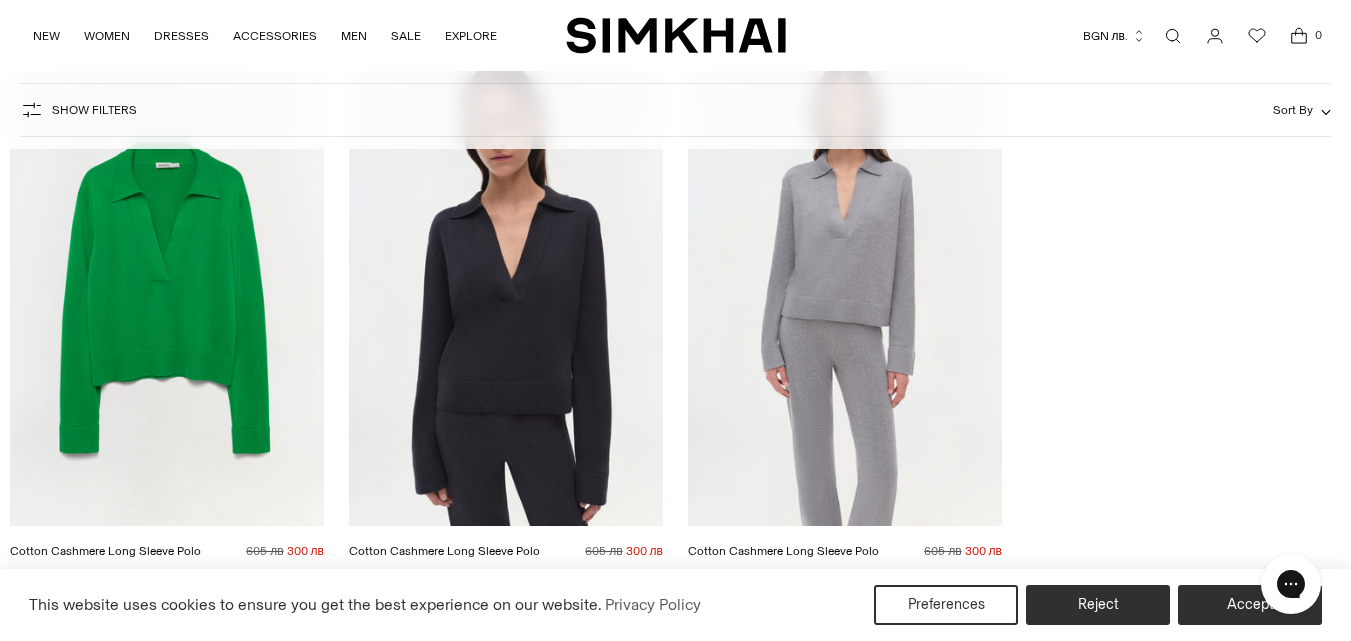 scroll, scrollTop: 0, scrollLeft: 0, axis: both 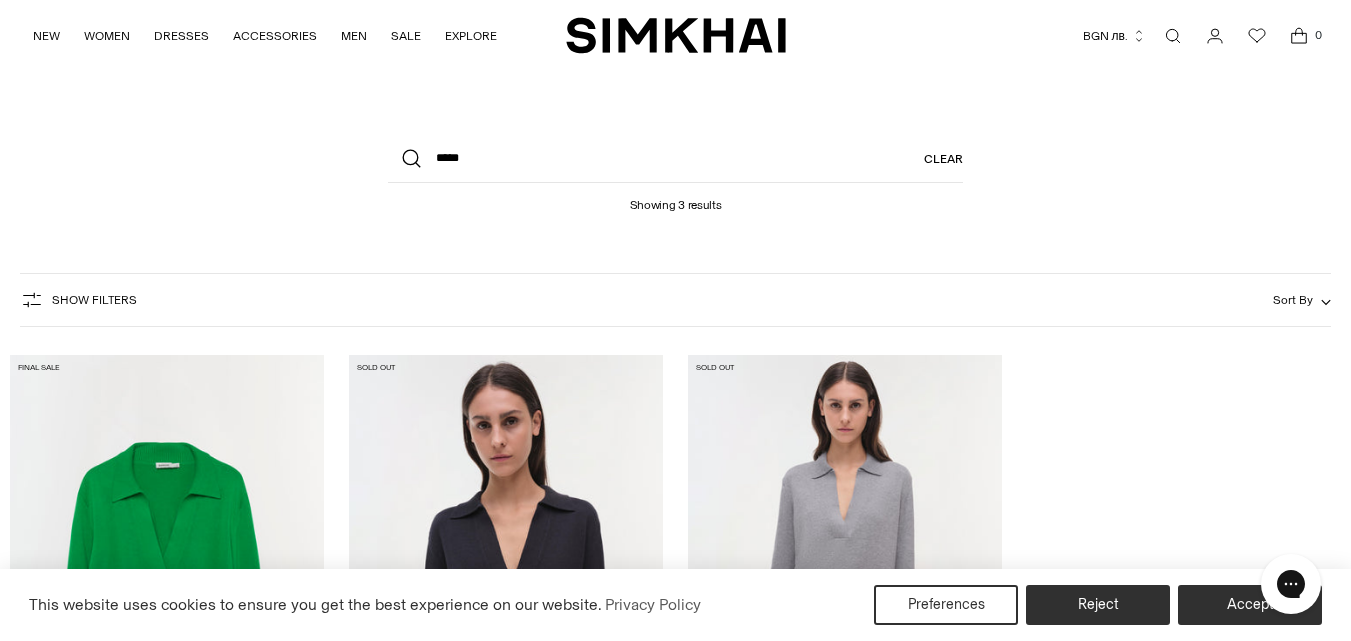 click at bounding box center (0, 0) 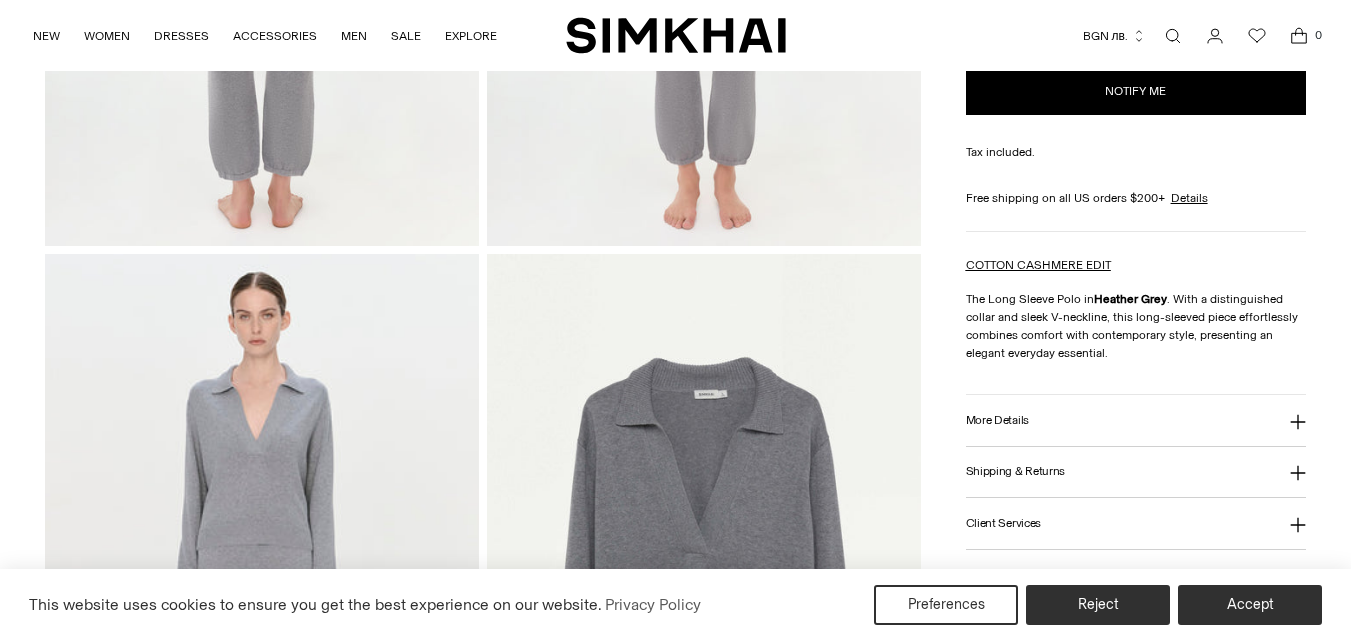 scroll, scrollTop: 1392, scrollLeft: 0, axis: vertical 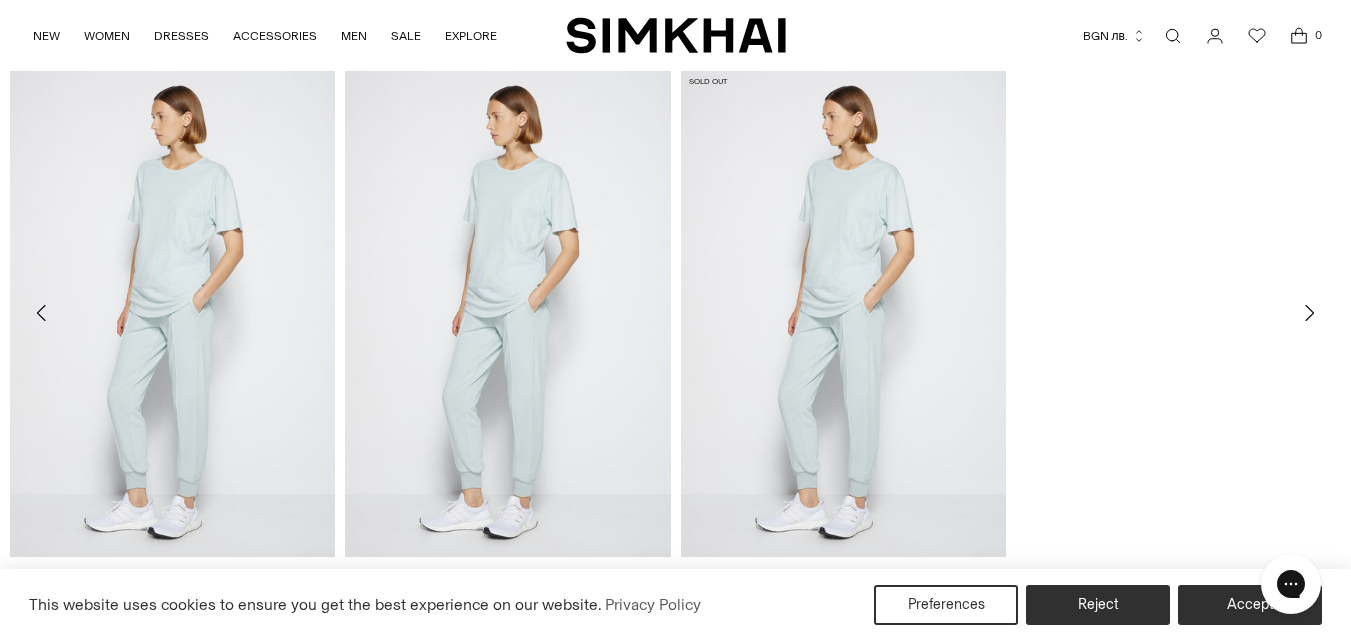 click at bounding box center [0, 0] 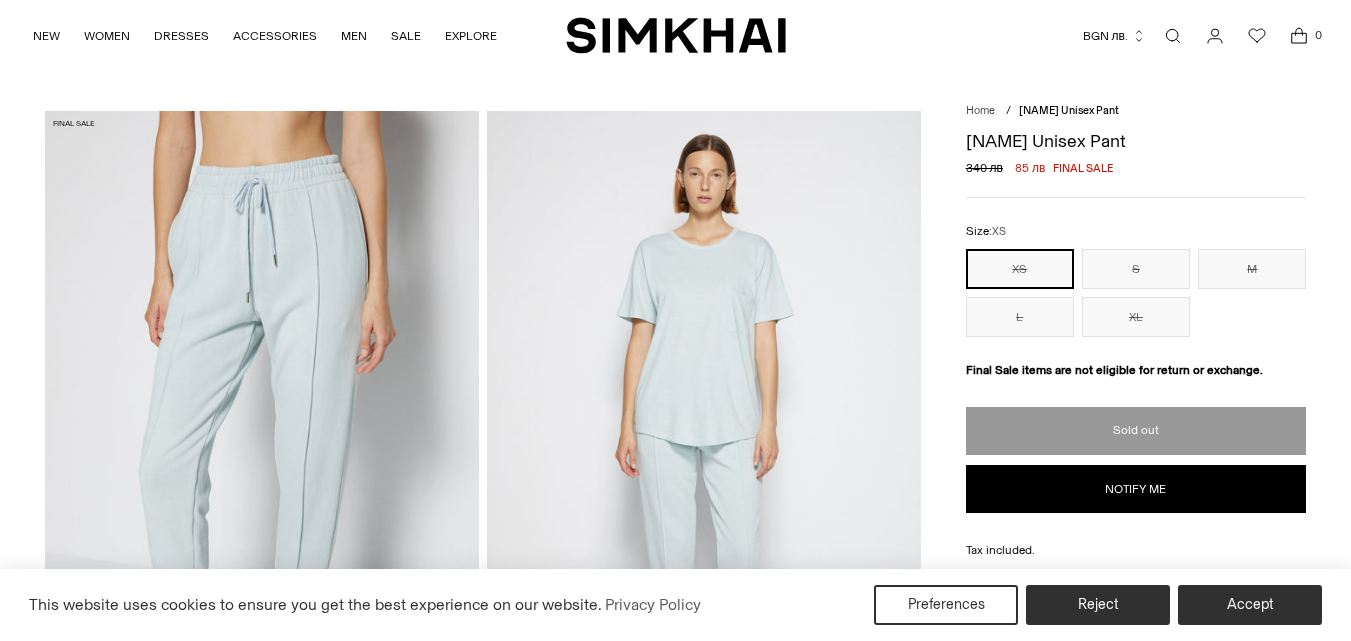 scroll, scrollTop: 0, scrollLeft: 0, axis: both 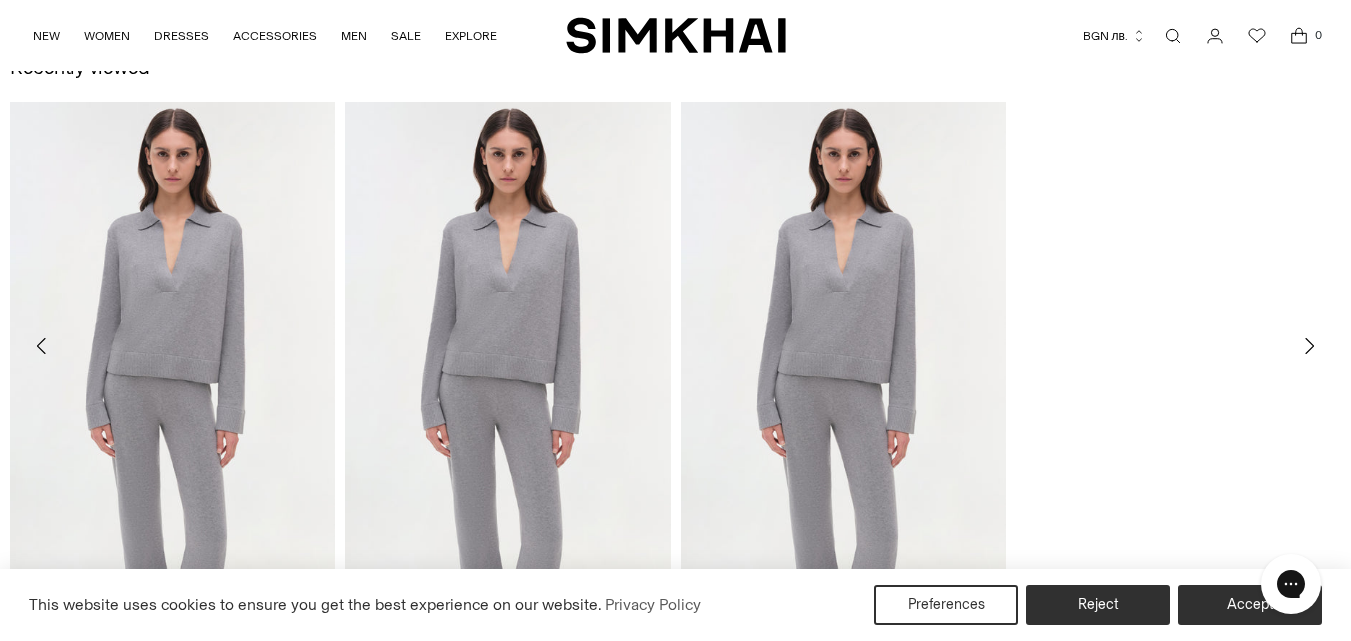 click 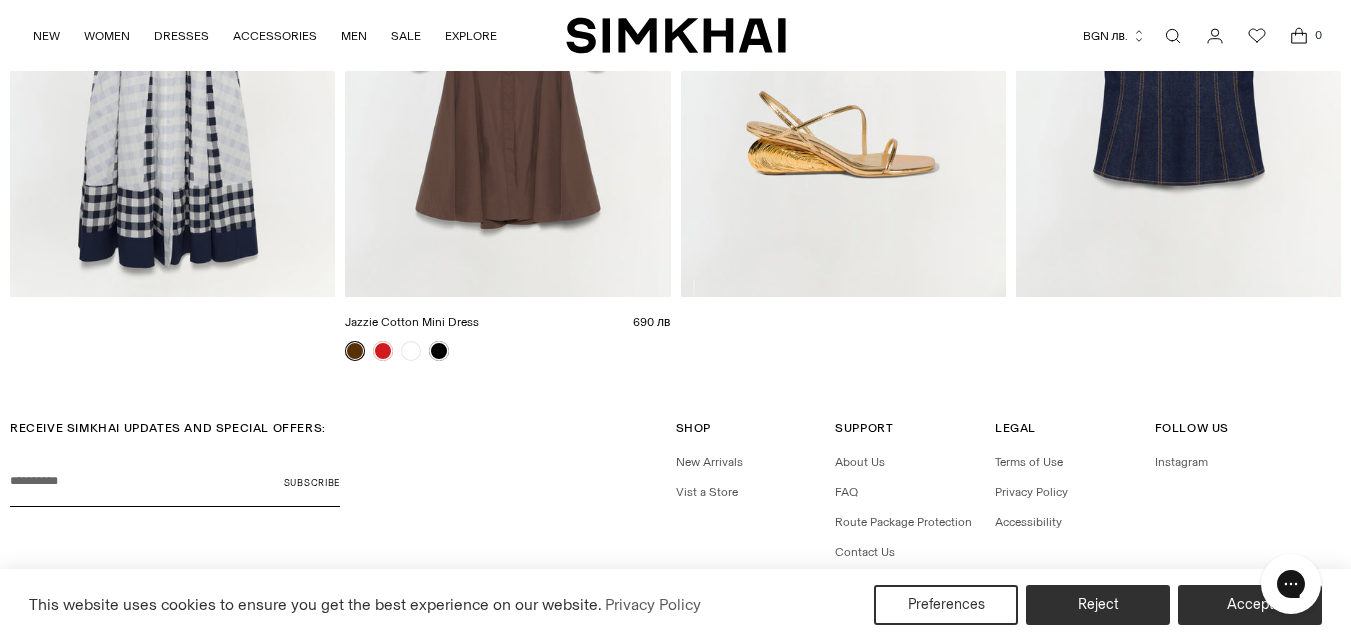 scroll, scrollTop: 3099, scrollLeft: 0, axis: vertical 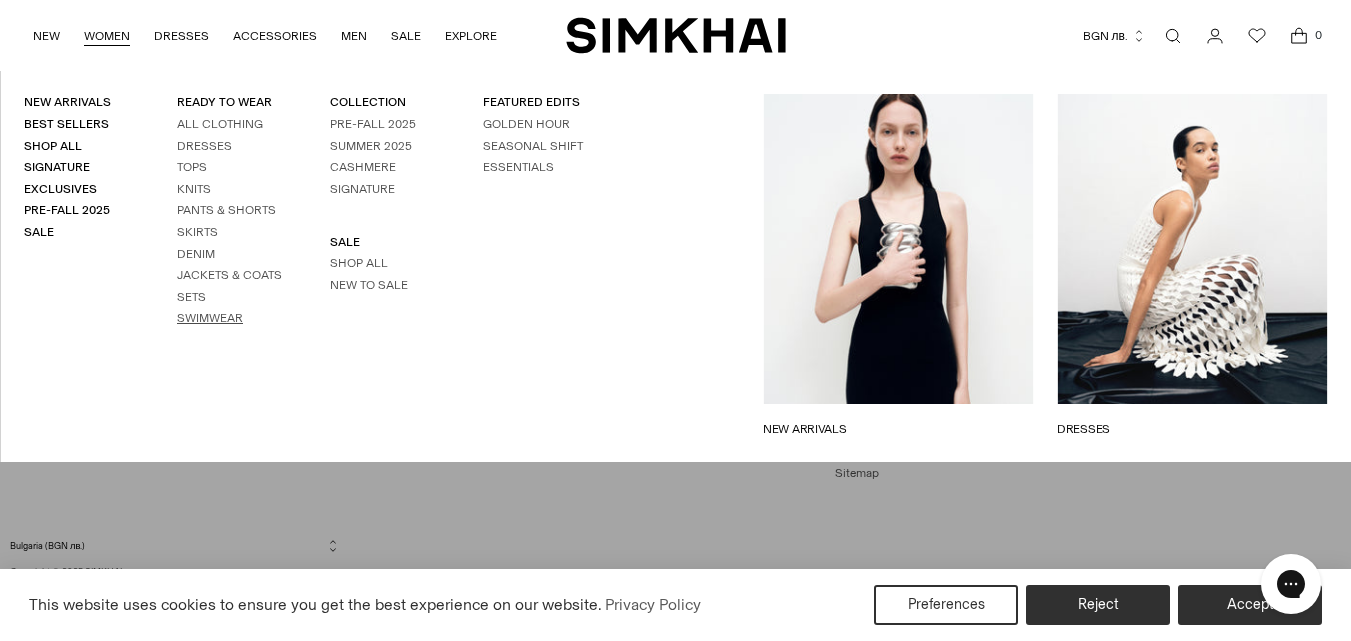 click on "Swimwear" at bounding box center (210, 318) 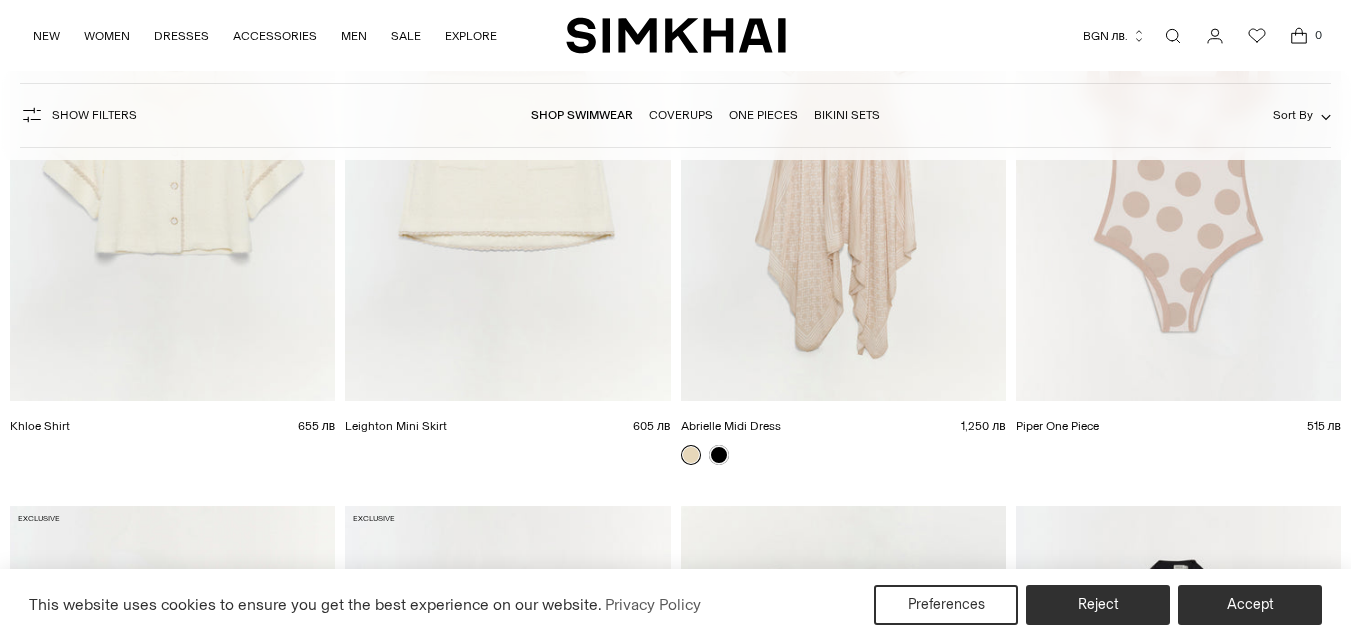 scroll, scrollTop: 2600, scrollLeft: 0, axis: vertical 